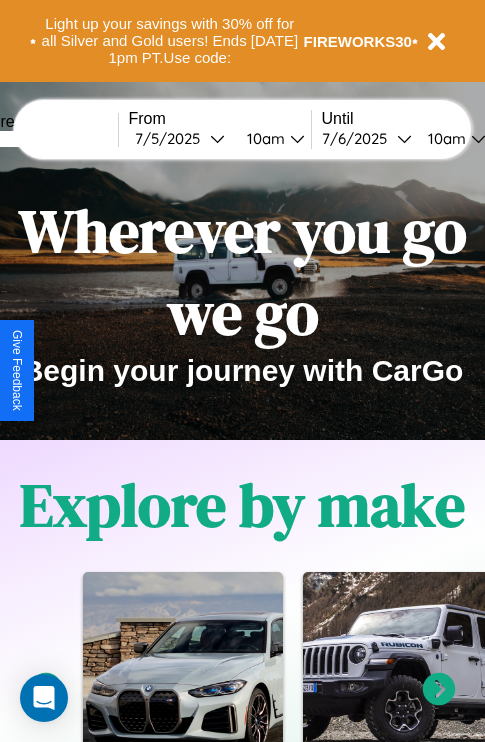 scroll, scrollTop: 308, scrollLeft: 0, axis: vertical 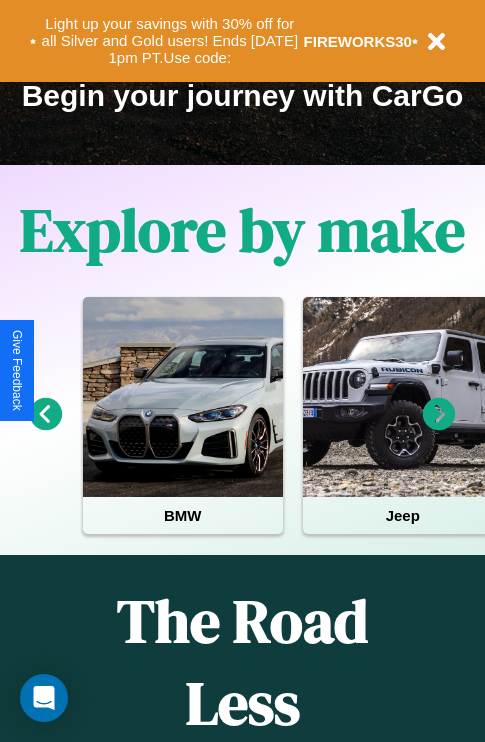 click 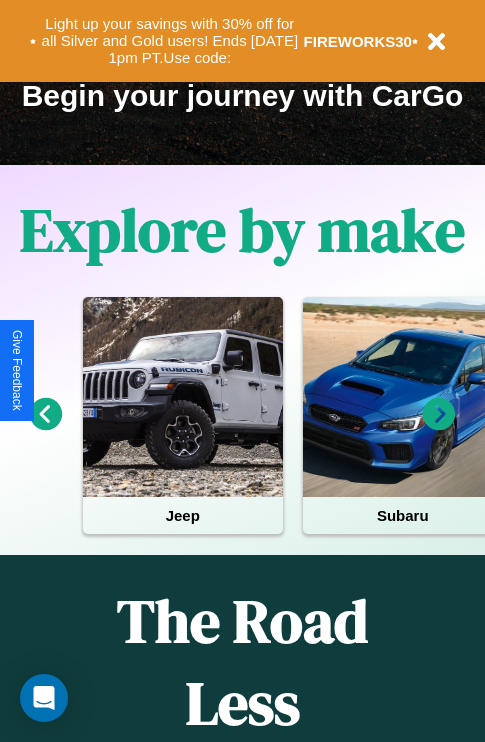 click 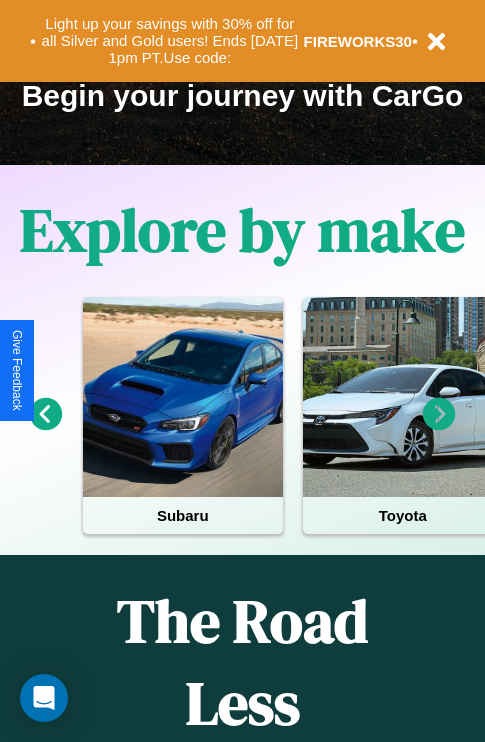 click 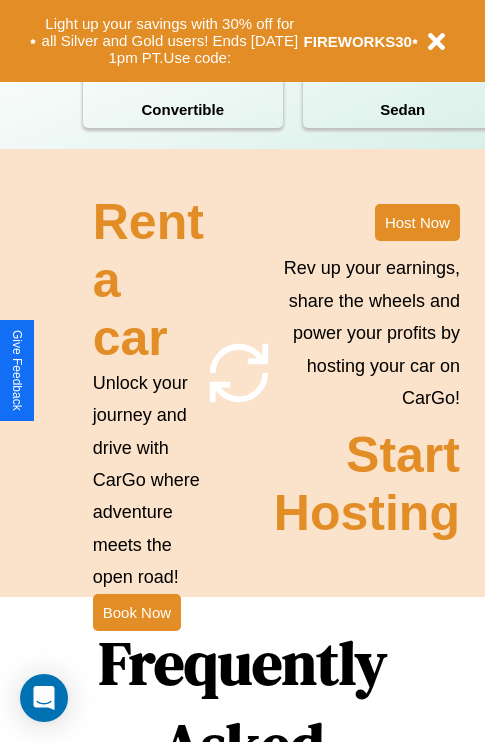 scroll, scrollTop: 1947, scrollLeft: 0, axis: vertical 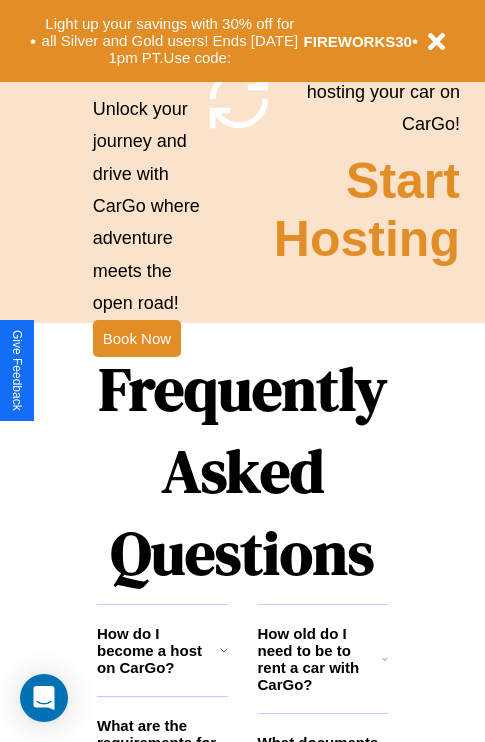 click on "Frequently Asked Questions" at bounding box center (242, 471) 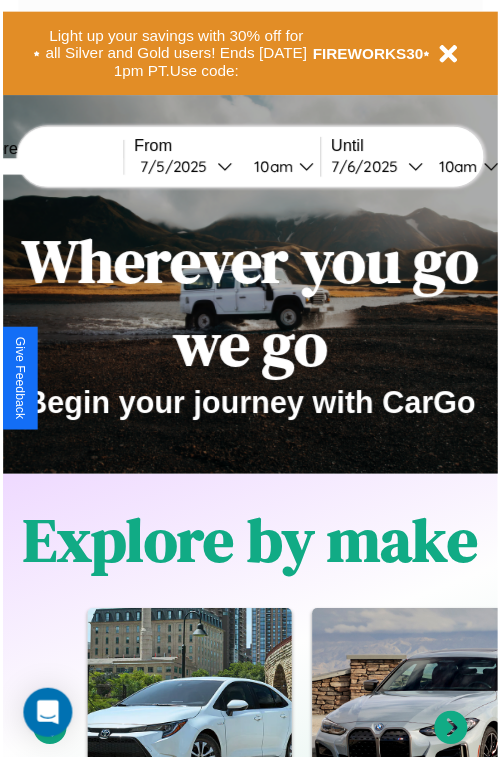 scroll, scrollTop: 0, scrollLeft: 0, axis: both 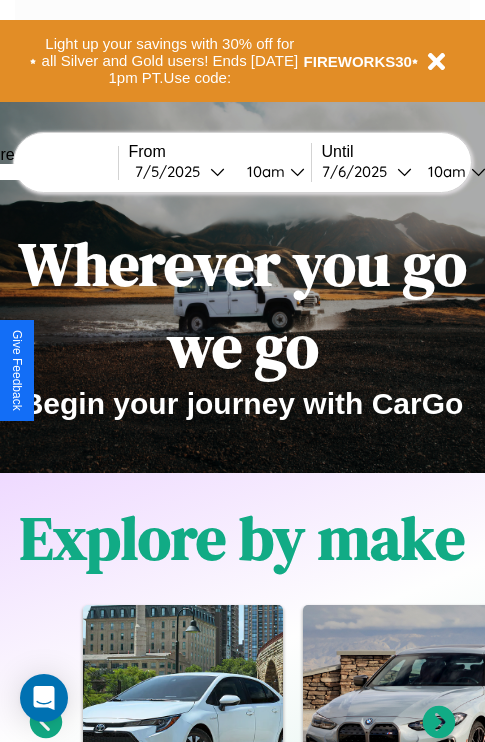 click at bounding box center [43, 172] 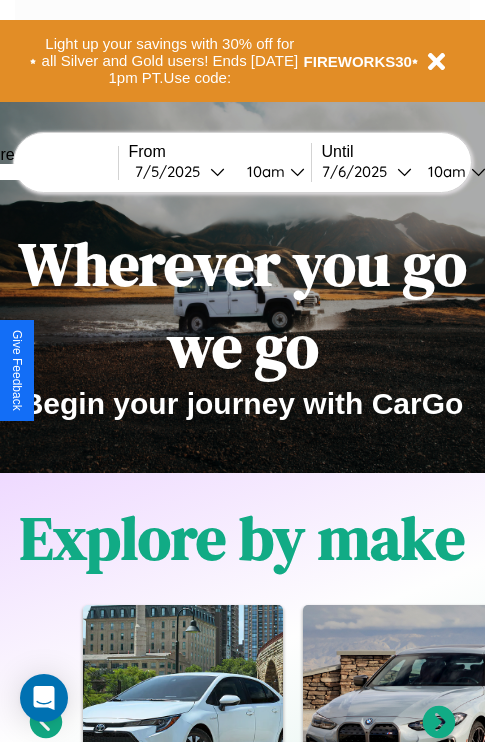 type on "*****" 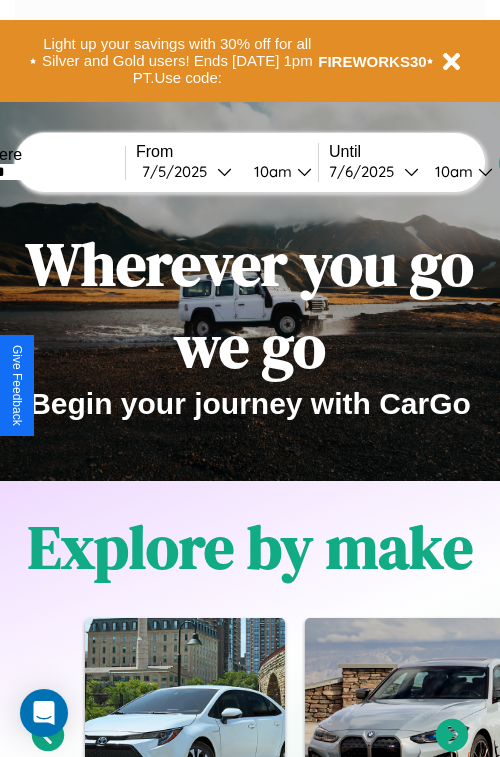 select on "*" 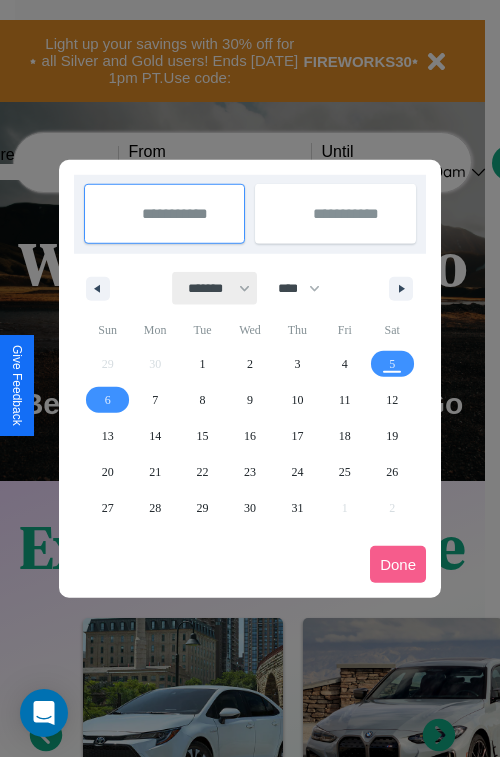 click on "******* ******** ***** ***** *** **** **** ****** ********* ******* ******** ********" at bounding box center [215, 288] 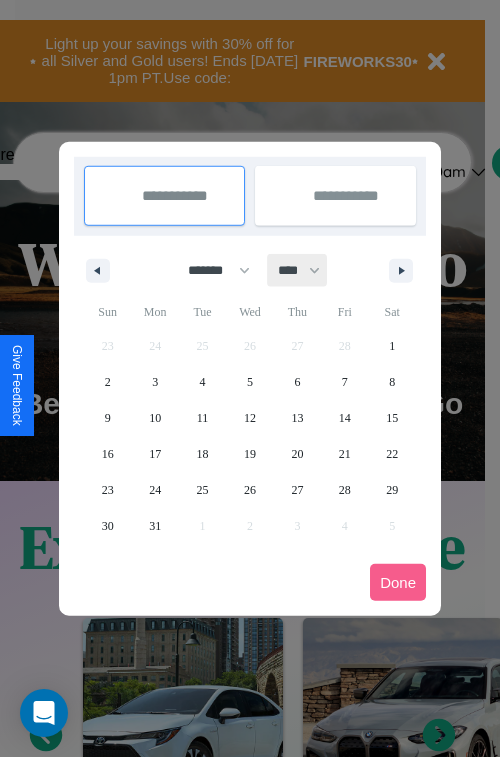 click on "**** **** **** **** **** **** **** **** **** **** **** **** **** **** **** **** **** **** **** **** **** **** **** **** **** **** **** **** **** **** **** **** **** **** **** **** **** **** **** **** **** **** **** **** **** **** **** **** **** **** **** **** **** **** **** **** **** **** **** **** **** **** **** **** **** **** **** **** **** **** **** **** **** **** **** **** **** **** **** **** **** **** **** **** **** **** **** **** **** **** **** **** **** **** **** **** **** **** **** **** **** **** **** **** **** **** **** **** **** **** **** **** **** **** **** **** **** **** **** **** ****" at bounding box center (298, 270) 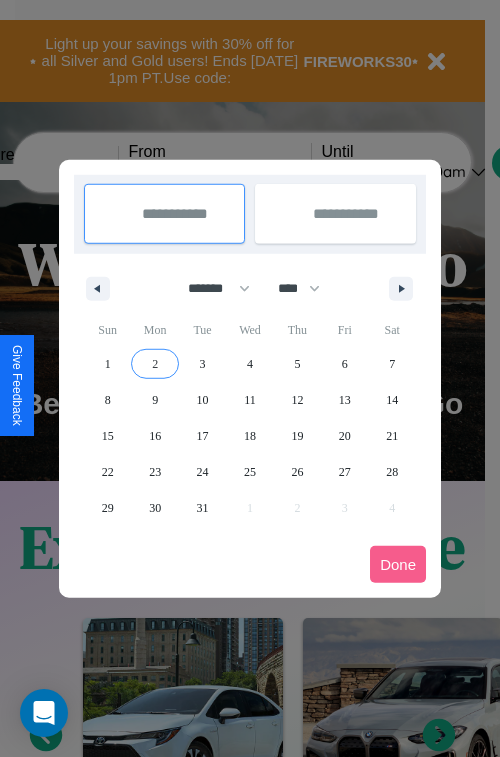 click on "2" at bounding box center (155, 364) 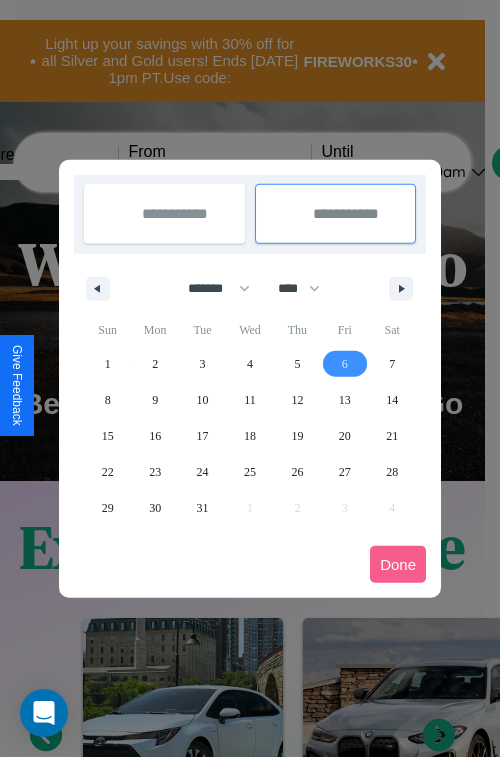 click on "6" at bounding box center [345, 364] 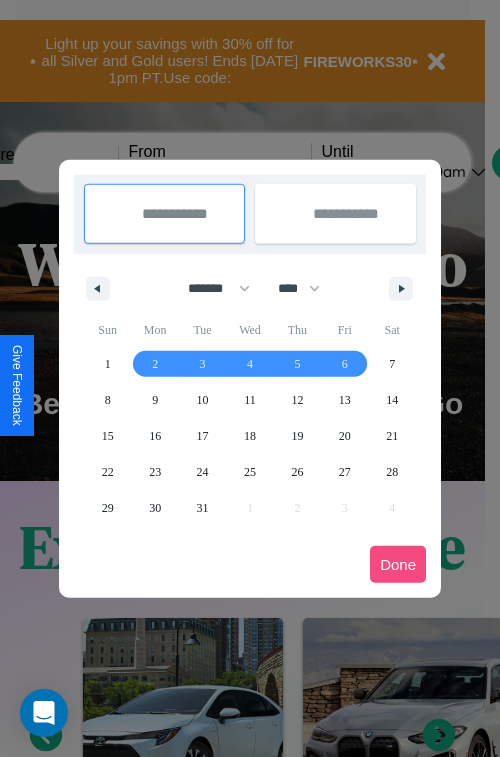 click on "Done" at bounding box center (398, 564) 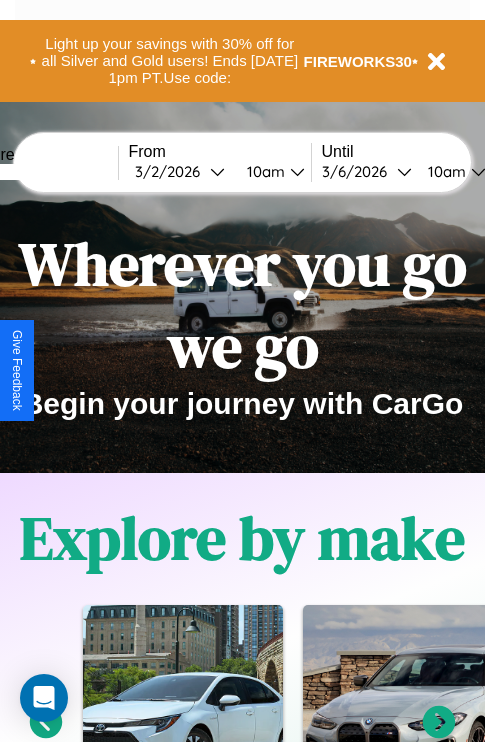 click on "10am" at bounding box center (263, 171) 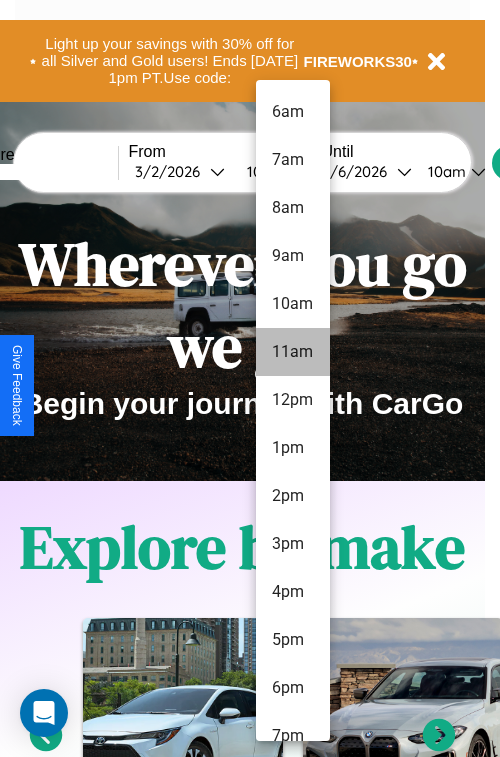 click on "11am" at bounding box center [293, 352] 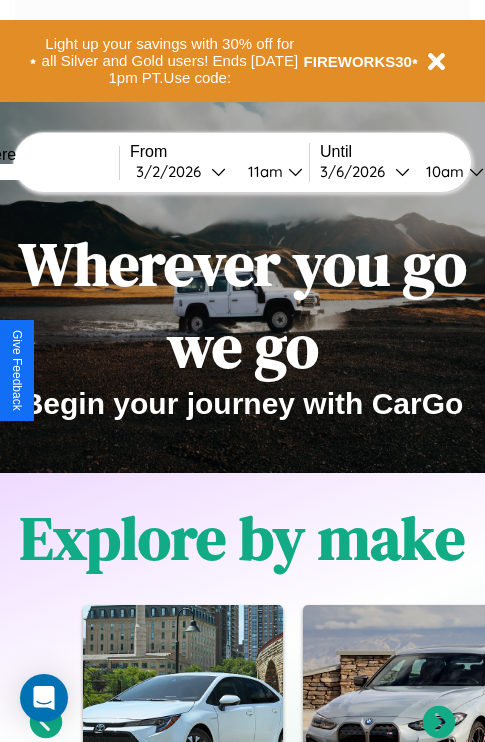 click on "10am" at bounding box center [442, 171] 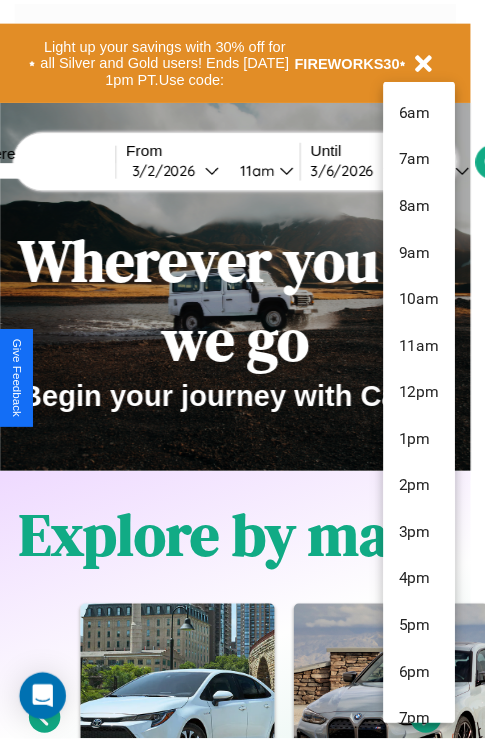 scroll, scrollTop: 67, scrollLeft: 0, axis: vertical 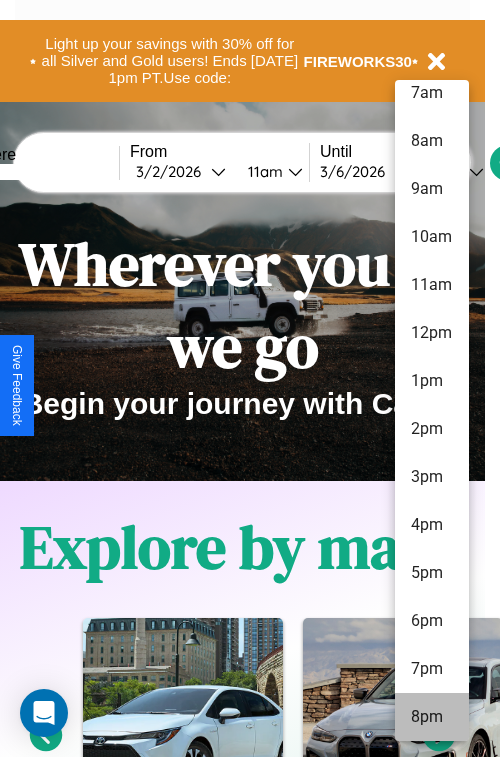 click on "8pm" at bounding box center [432, 717] 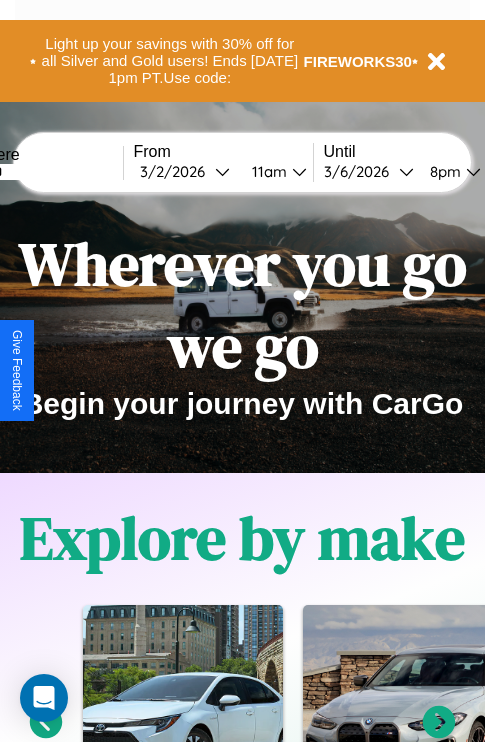 scroll, scrollTop: 0, scrollLeft: 63, axis: horizontal 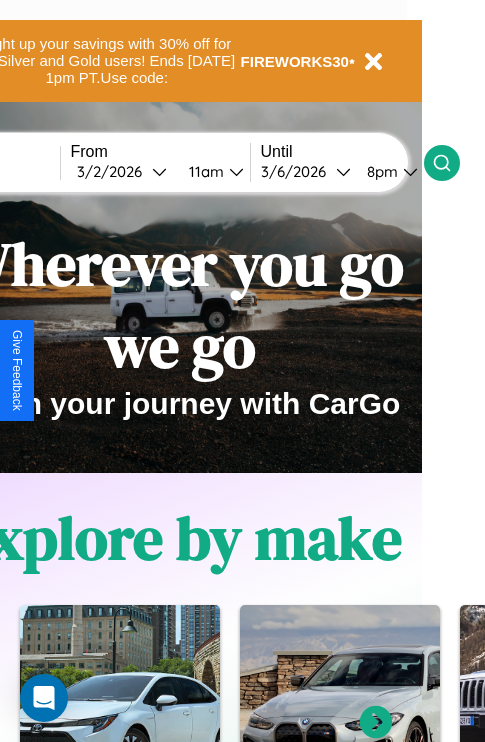 click 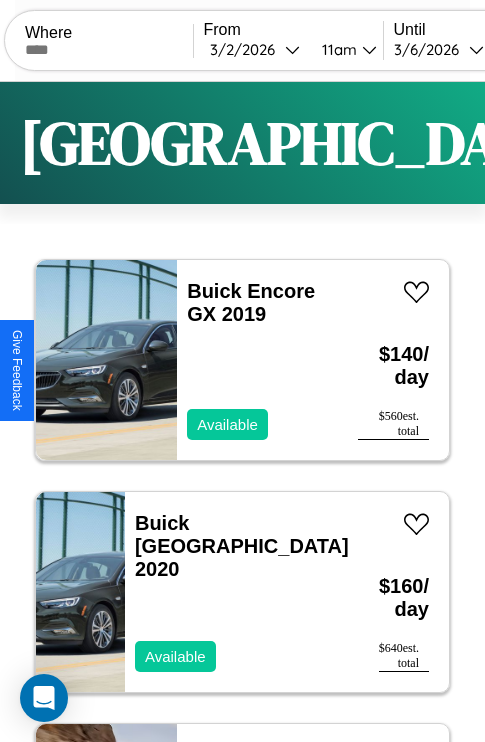 scroll, scrollTop: 50, scrollLeft: 0, axis: vertical 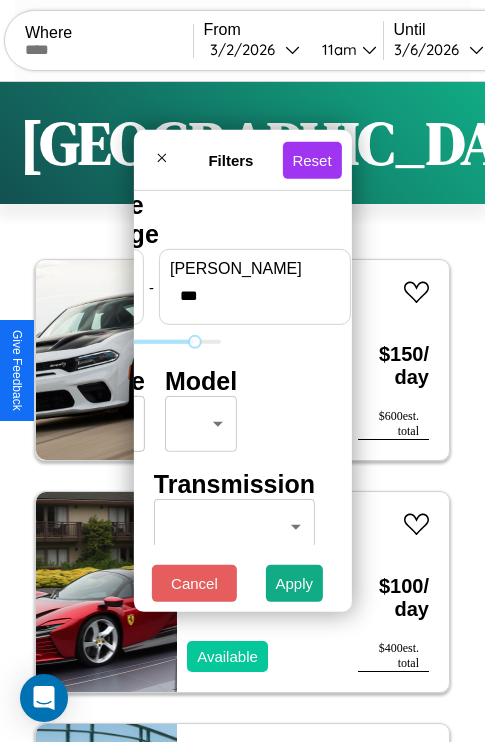 type on "***" 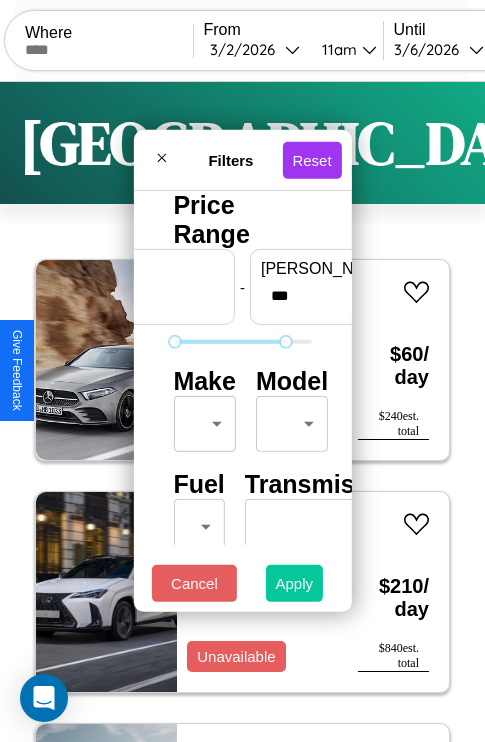 type on "*" 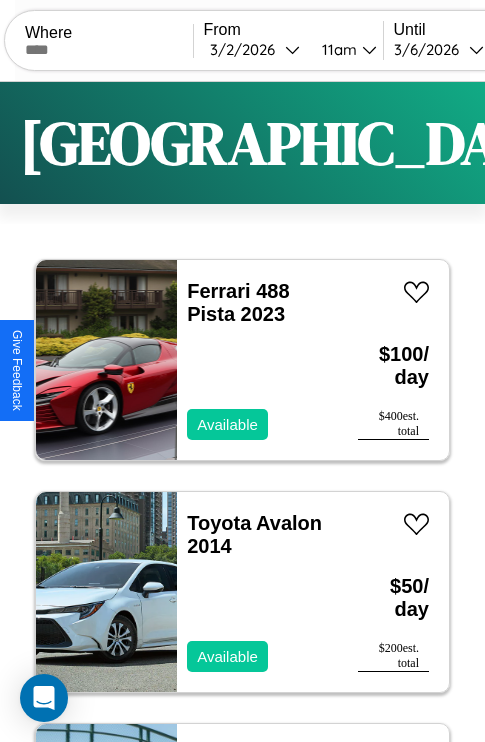 scroll, scrollTop: 95, scrollLeft: 0, axis: vertical 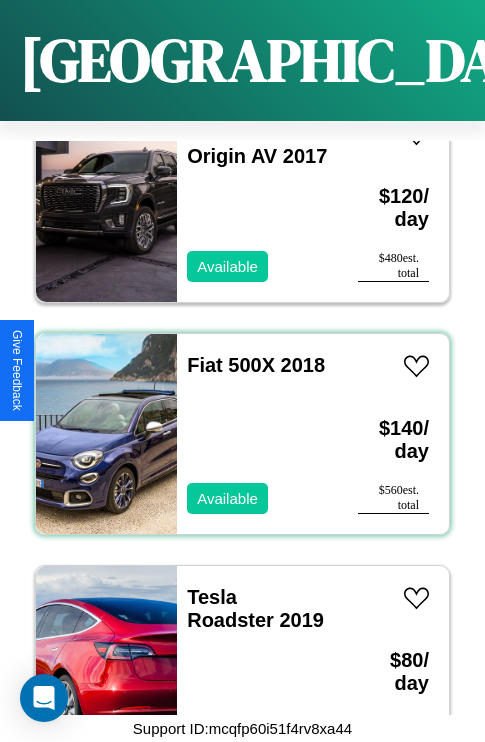 click on "Fiat   500X   2018 Available" at bounding box center (257, 434) 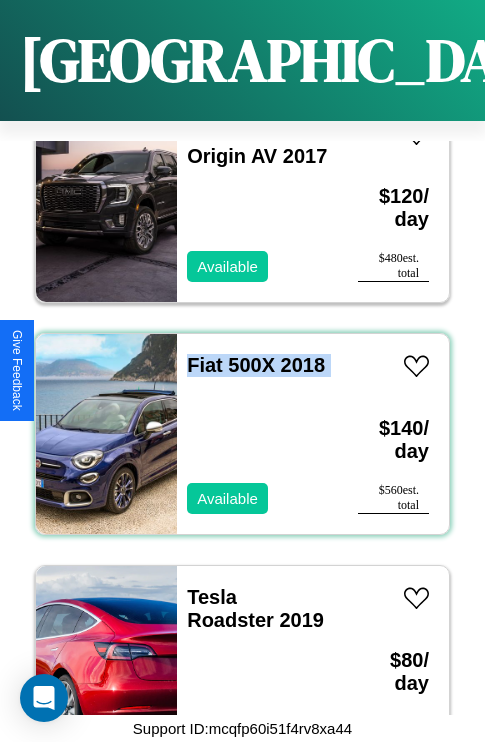click on "Fiat   500X   2018 Available" at bounding box center (257, 434) 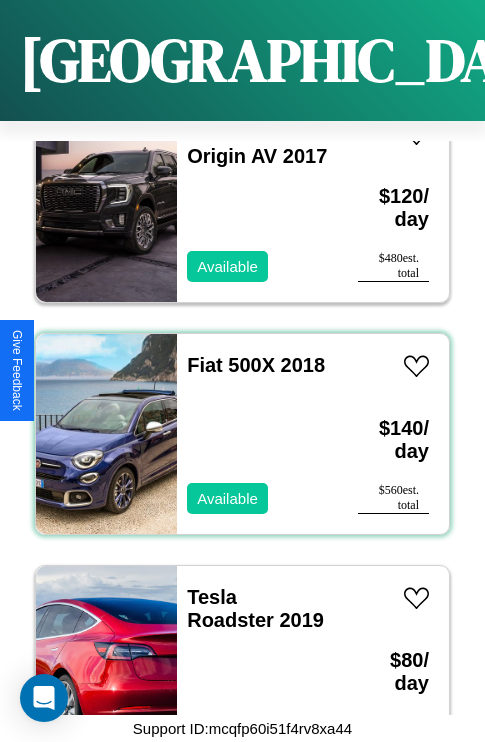 click on "Fiat   500X   2018 Available" at bounding box center [257, 434] 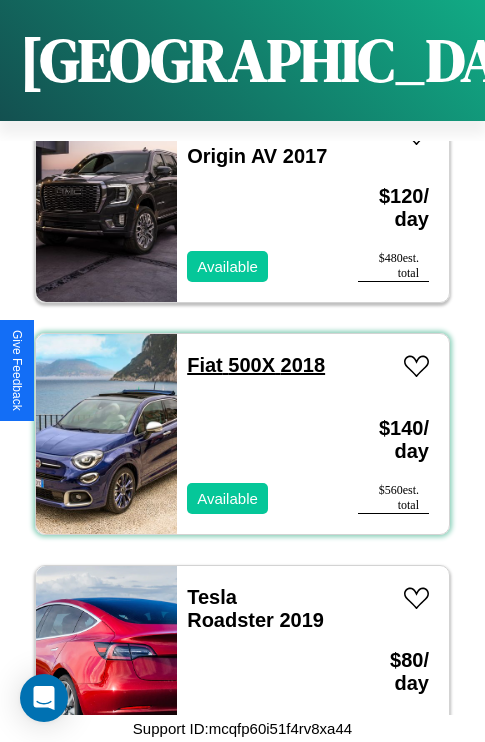 click on "Fiat   500X   2018" at bounding box center (256, 365) 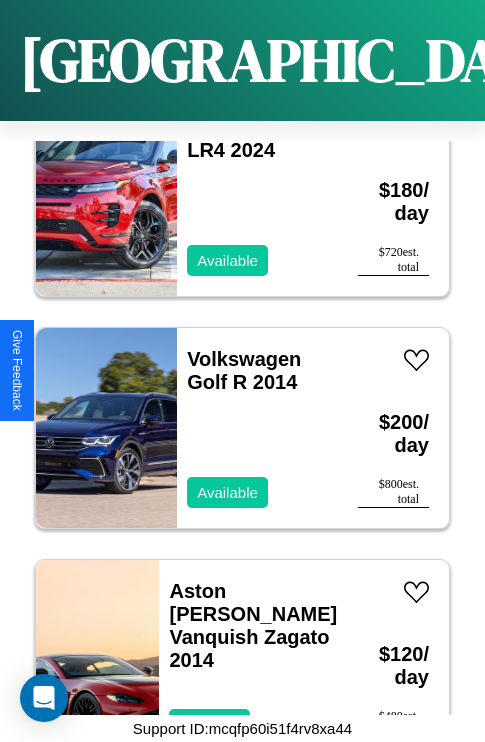 scroll, scrollTop: 19331, scrollLeft: 0, axis: vertical 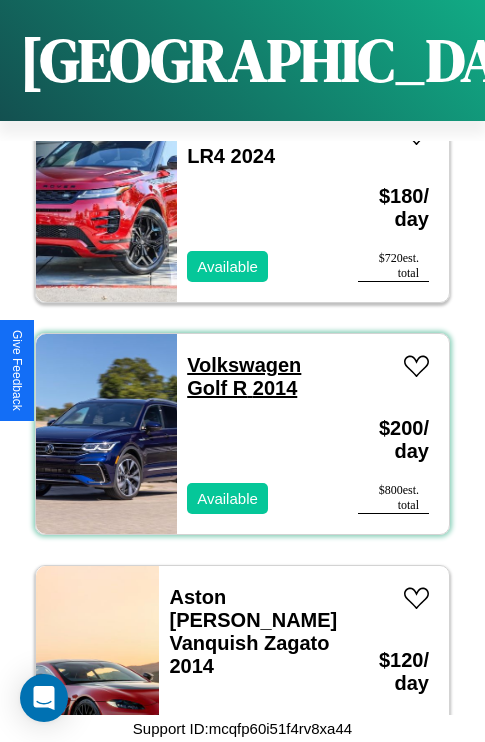 click on "Volkswagen   Golf R   2014" at bounding box center (244, 376) 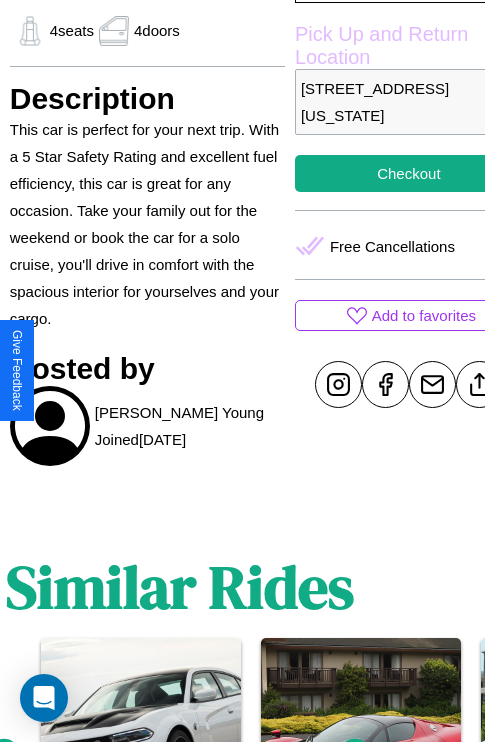 scroll, scrollTop: 710, scrollLeft: 64, axis: both 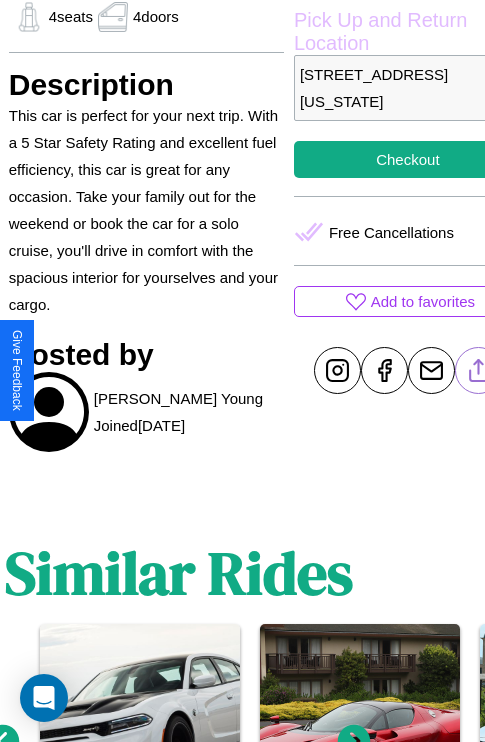 click 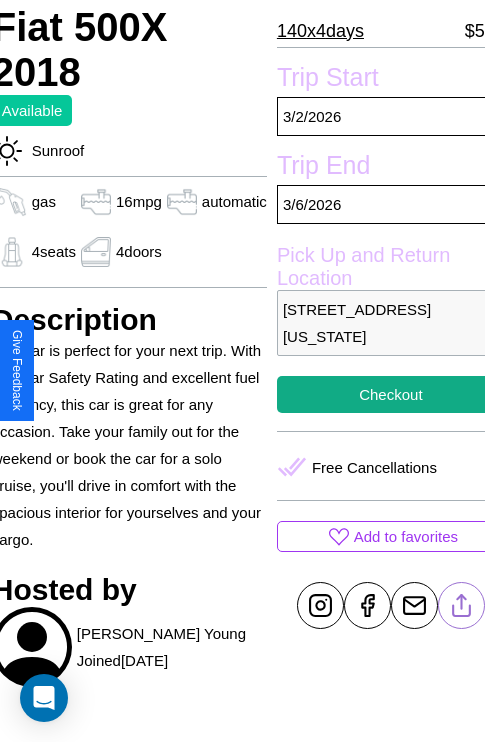 scroll, scrollTop: 427, scrollLeft: 84, axis: both 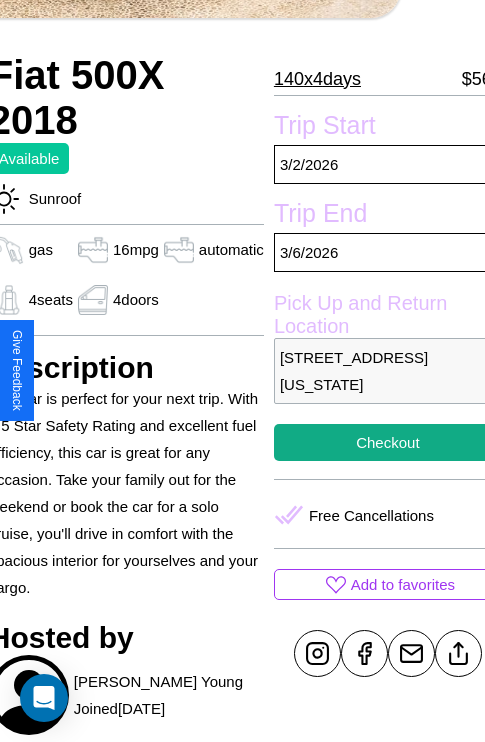 click on "[STREET_ADDRESS][US_STATE]" at bounding box center (388, 371) 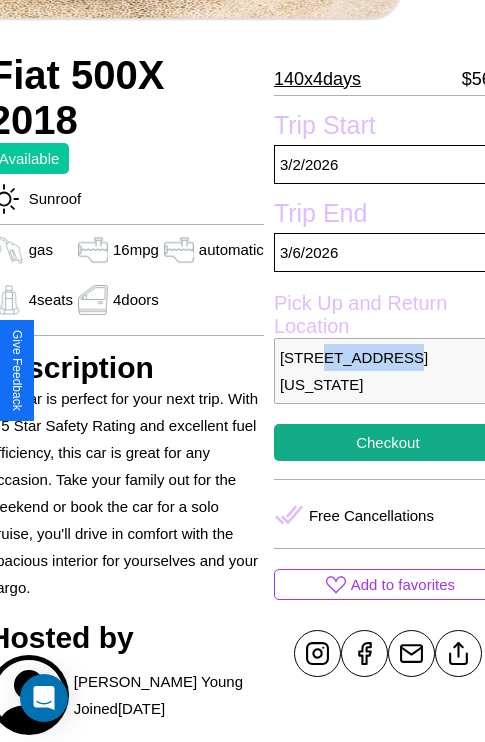 click on "[STREET_ADDRESS][US_STATE]" at bounding box center [388, 371] 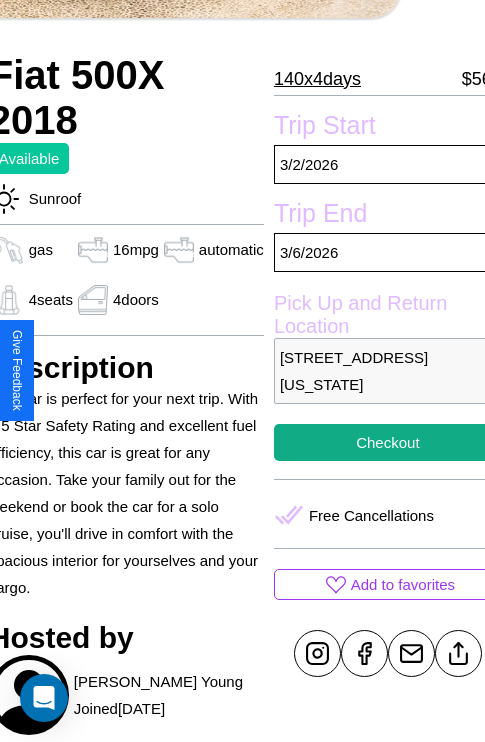 click on "[STREET_ADDRESS][US_STATE]" at bounding box center (388, 371) 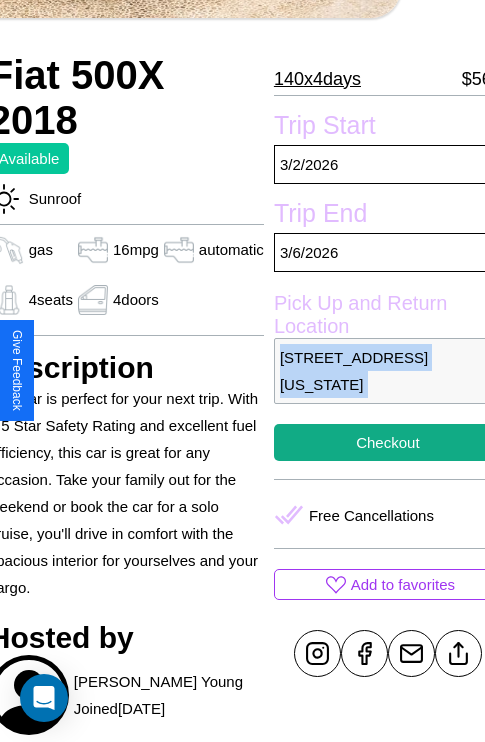 click on "[STREET_ADDRESS][US_STATE]" at bounding box center [388, 371] 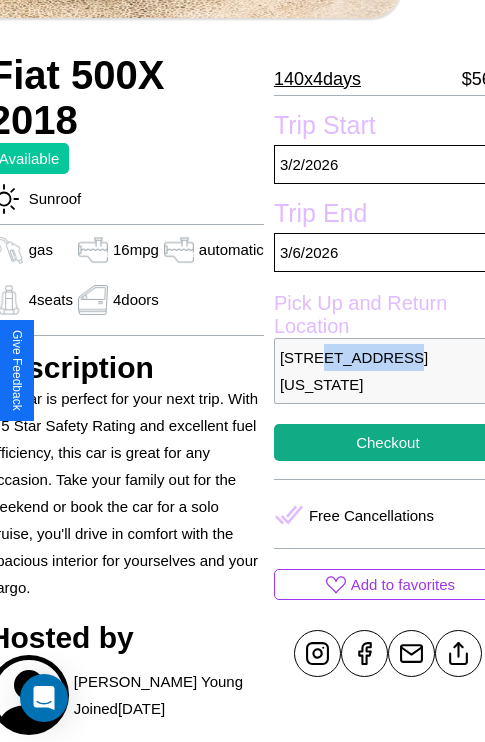click on "[STREET_ADDRESS][US_STATE]" at bounding box center [388, 371] 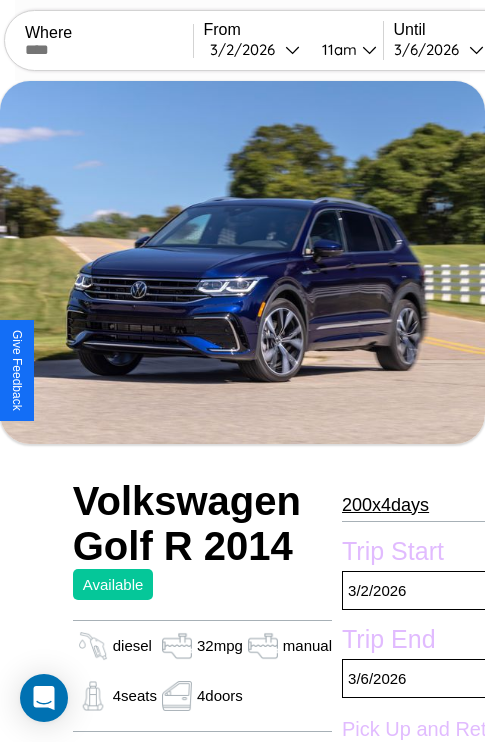 scroll, scrollTop: 134, scrollLeft: 0, axis: vertical 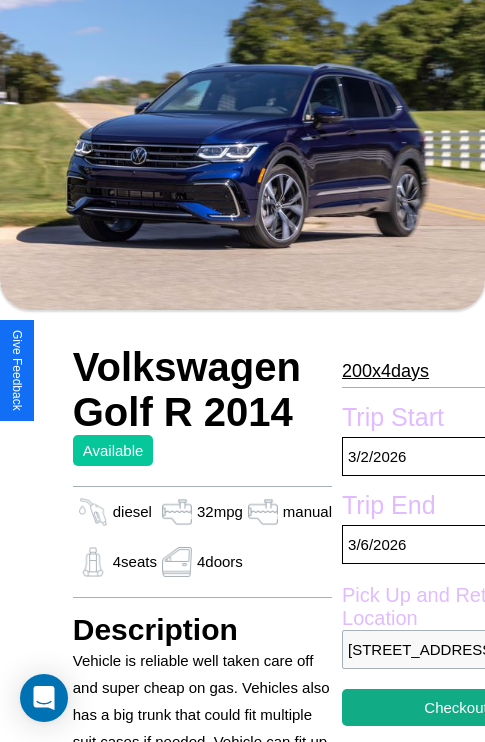 click on "200  x  4  days" at bounding box center [385, 371] 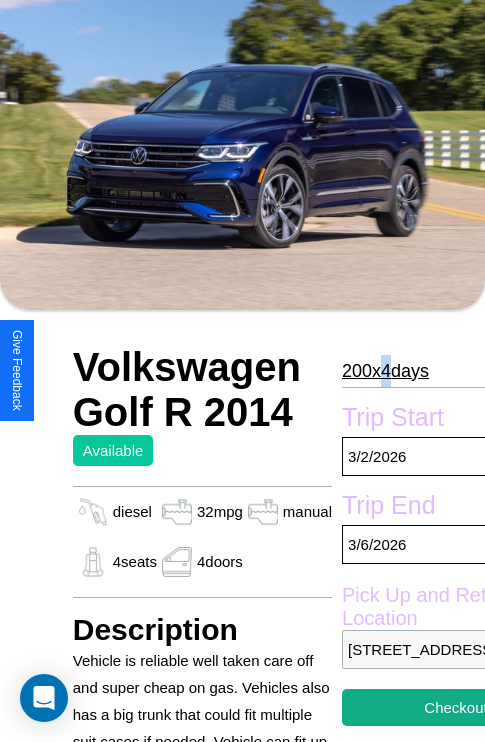 click on "200  x  4  days" at bounding box center (385, 371) 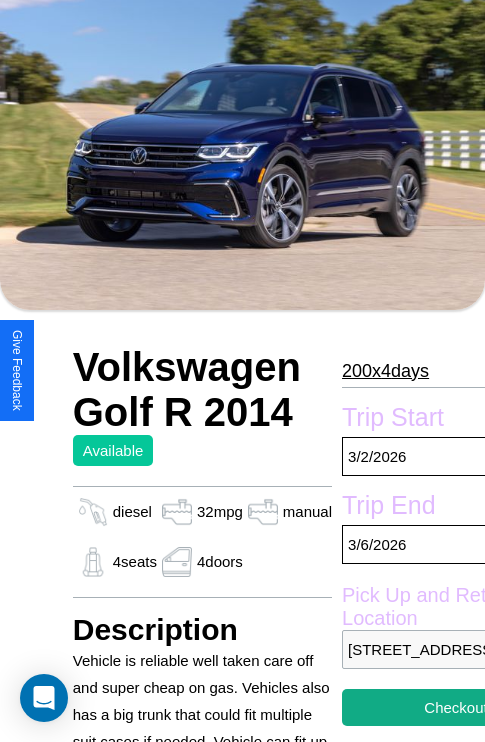 click on "200  x  4  days" at bounding box center [385, 371] 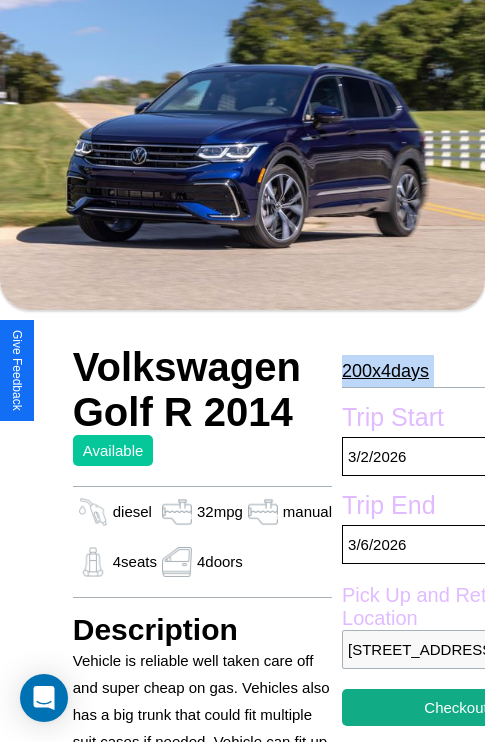 click on "200  x  4  days" at bounding box center (385, 371) 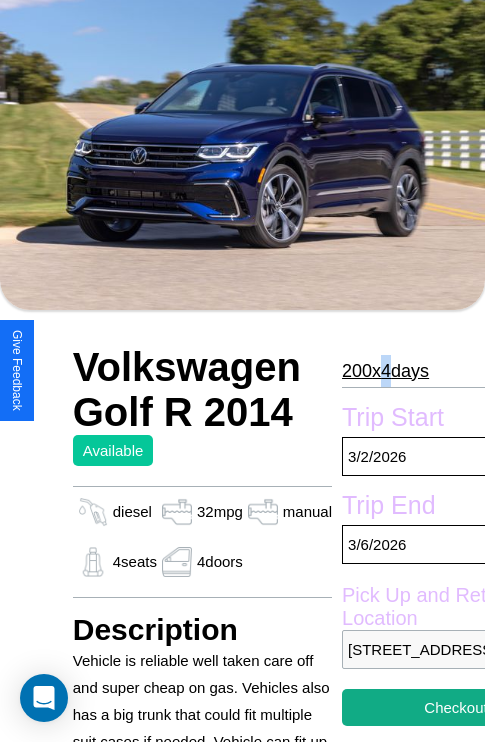 click on "200  x  4  days" at bounding box center [385, 371] 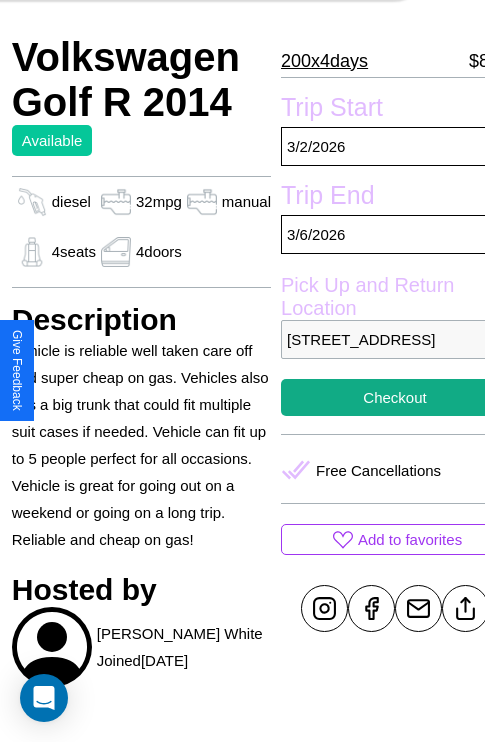 scroll, scrollTop: 498, scrollLeft: 72, axis: both 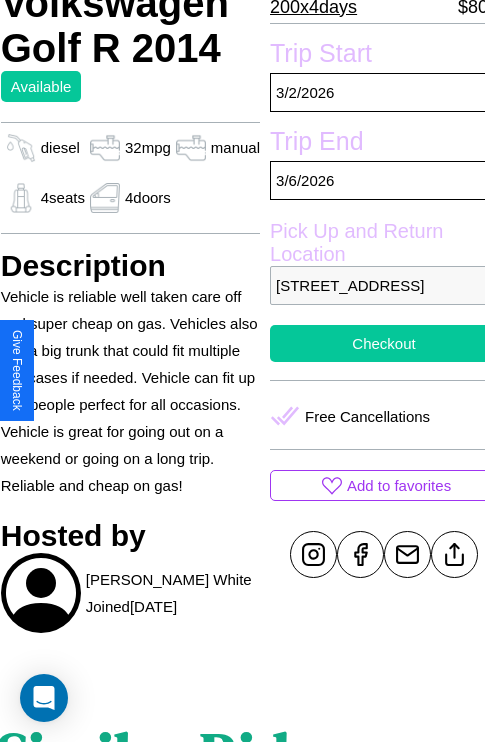 click on "Checkout" at bounding box center (384, 343) 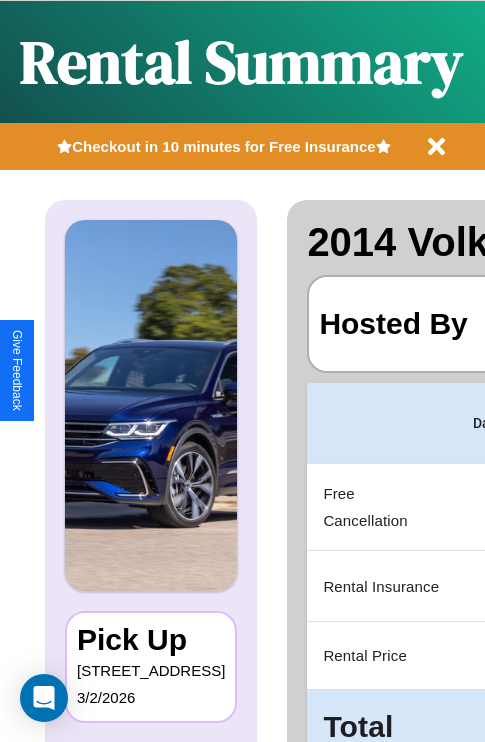 scroll, scrollTop: 0, scrollLeft: 378, axis: horizontal 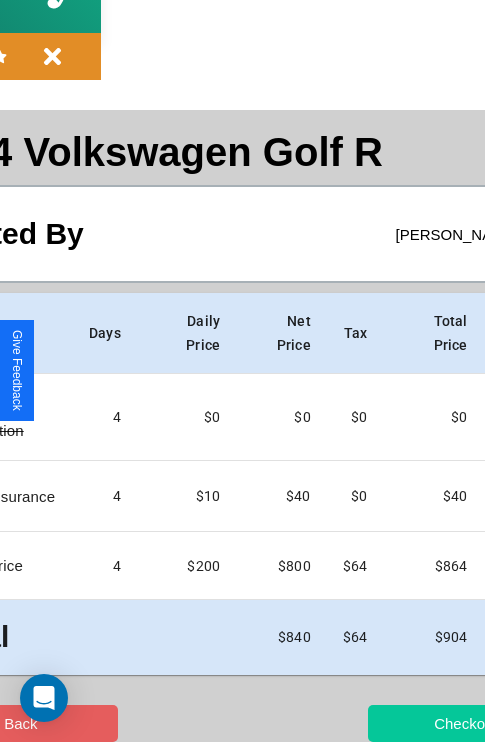 click on "Checkout" at bounding box center (465, 723) 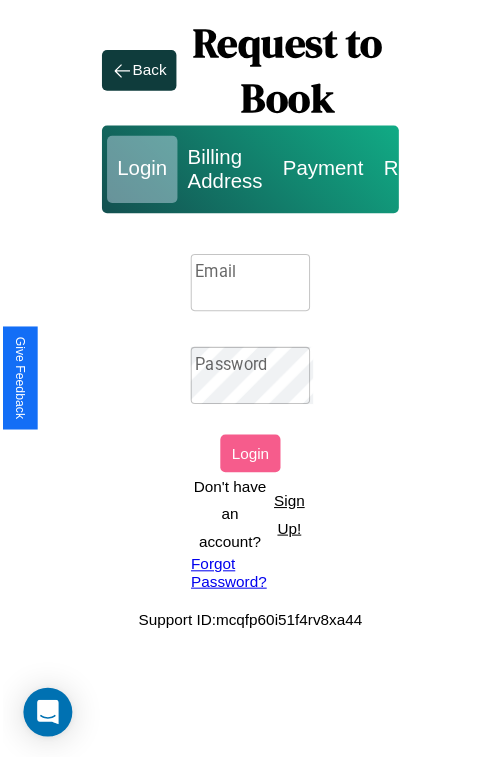 scroll, scrollTop: 0, scrollLeft: 0, axis: both 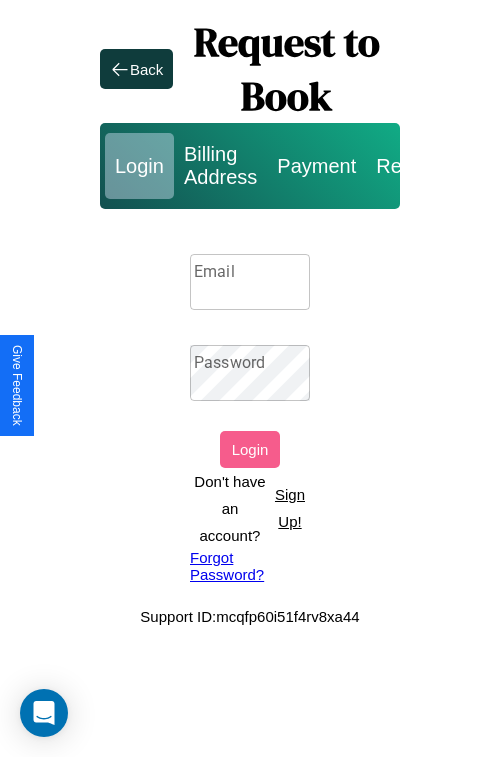 click on "Sign Up!" at bounding box center (290, 508) 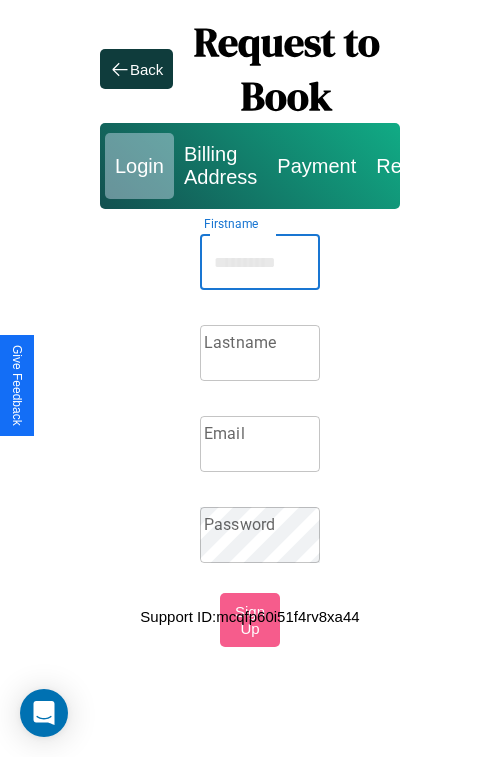 click on "Firstname" at bounding box center [260, 262] 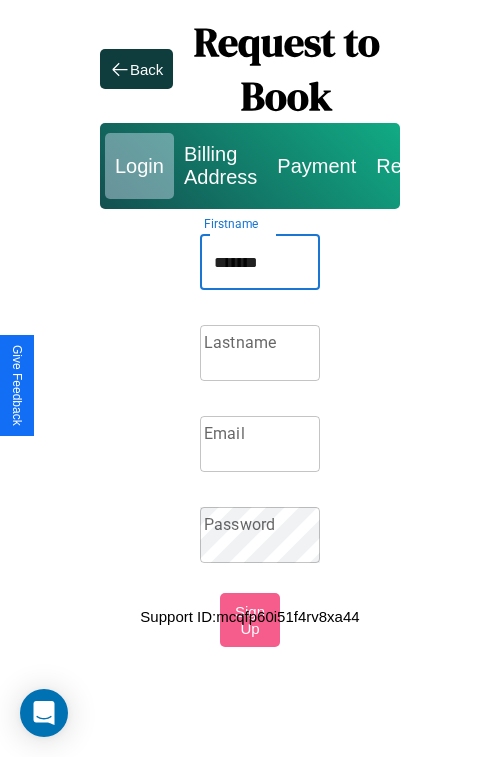 type on "*******" 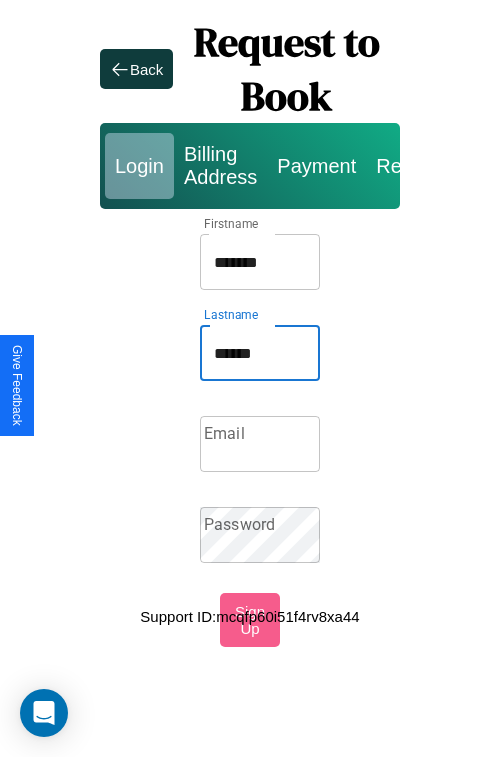 type on "******" 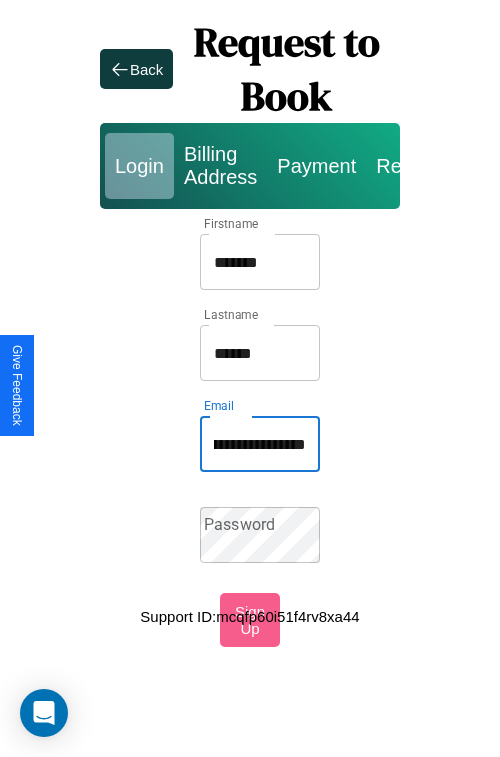 scroll, scrollTop: 0, scrollLeft: 97, axis: horizontal 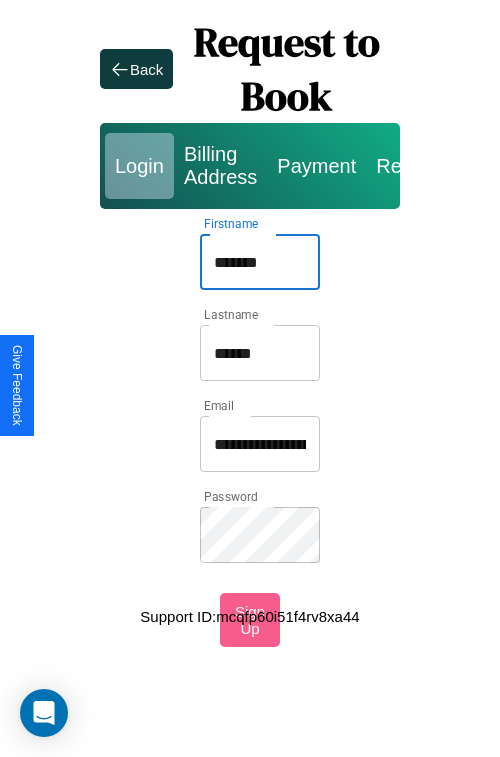 click on "*******" at bounding box center (260, 262) 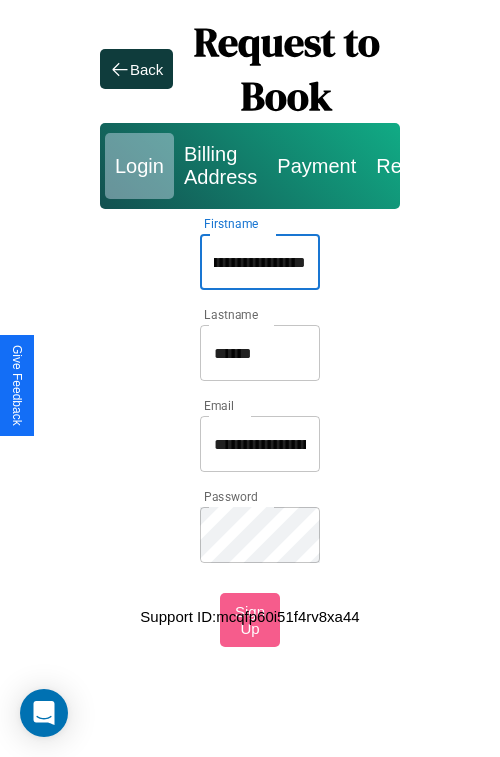 scroll, scrollTop: 0, scrollLeft: 42, axis: horizontal 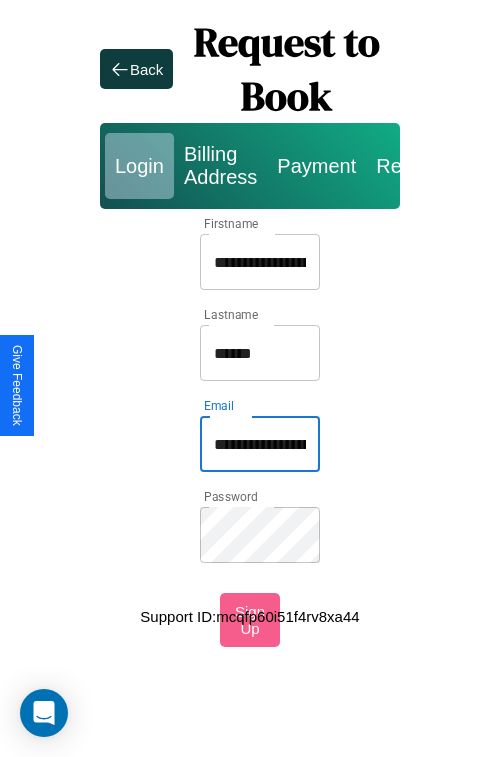 click on "**********" at bounding box center (260, 444) 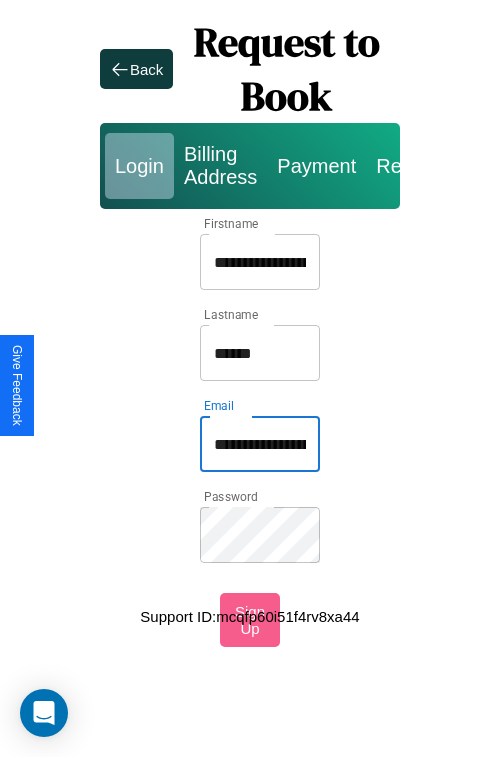 type on "**********" 